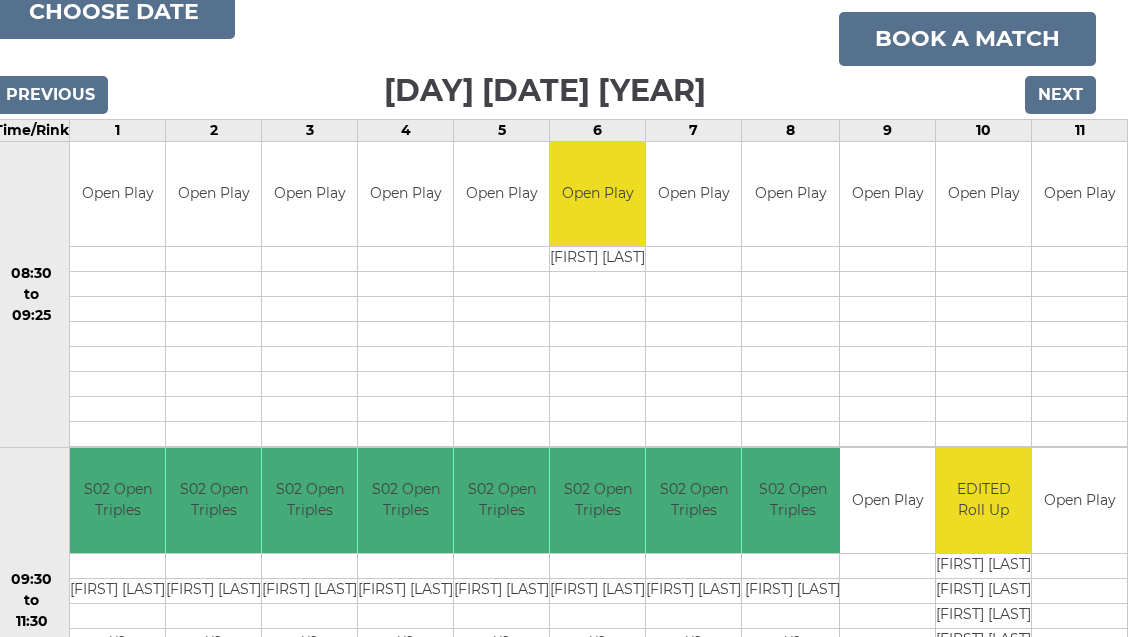 scroll, scrollTop: 0, scrollLeft: 28, axis: horizontal 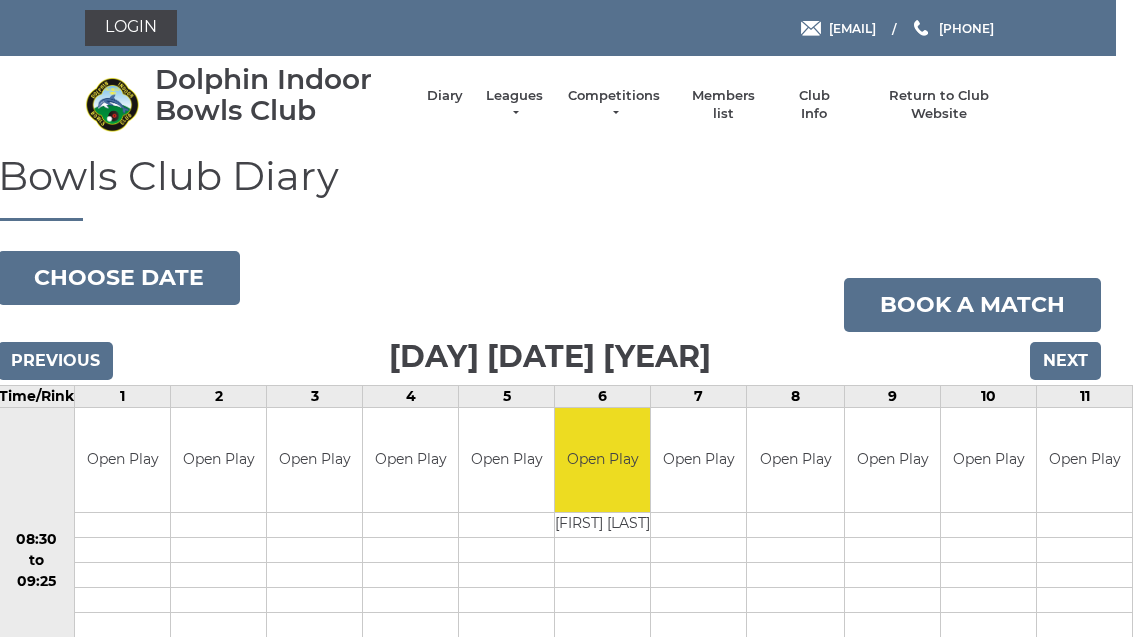 click on "Leagues" at bounding box center (514, 105) 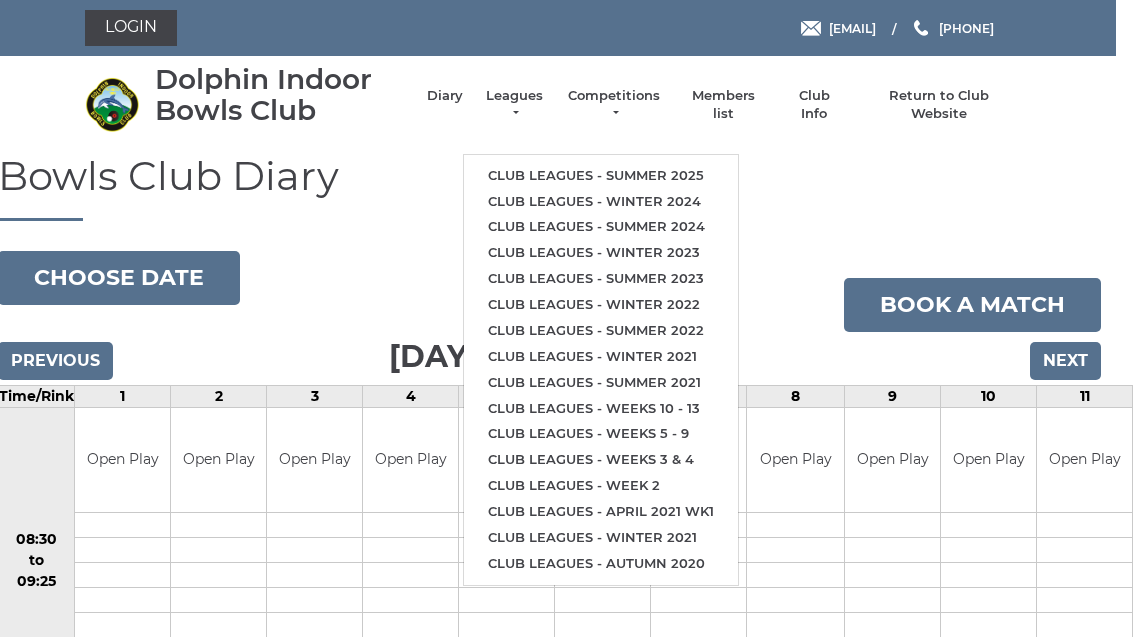 click on "Club leagues - Summer 2025" at bounding box center (601, 176) 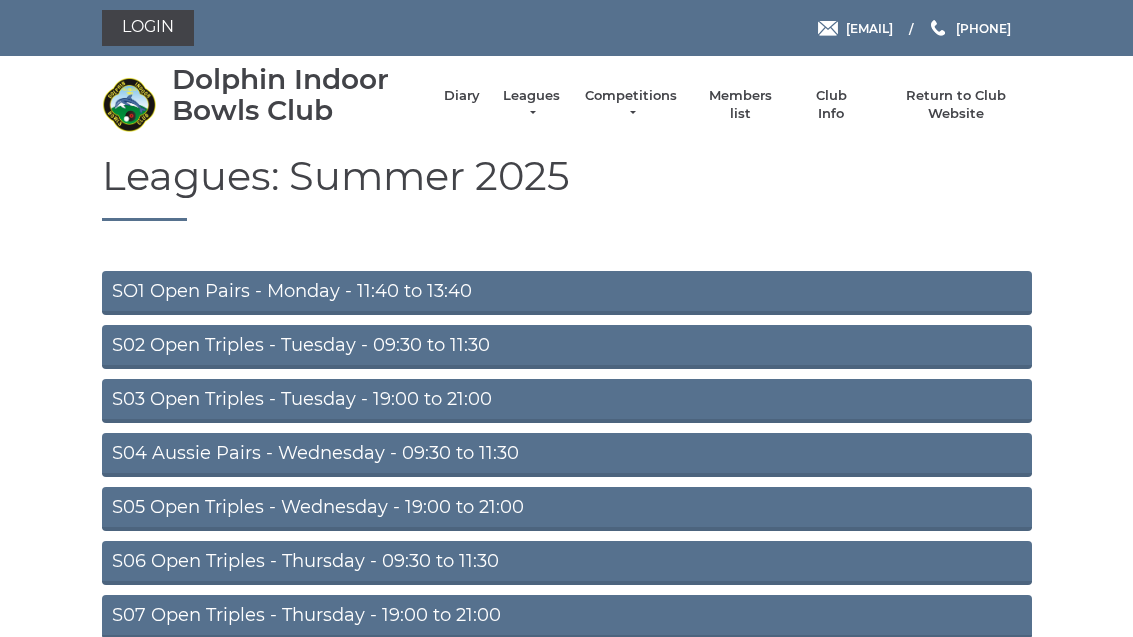 scroll, scrollTop: 0, scrollLeft: 0, axis: both 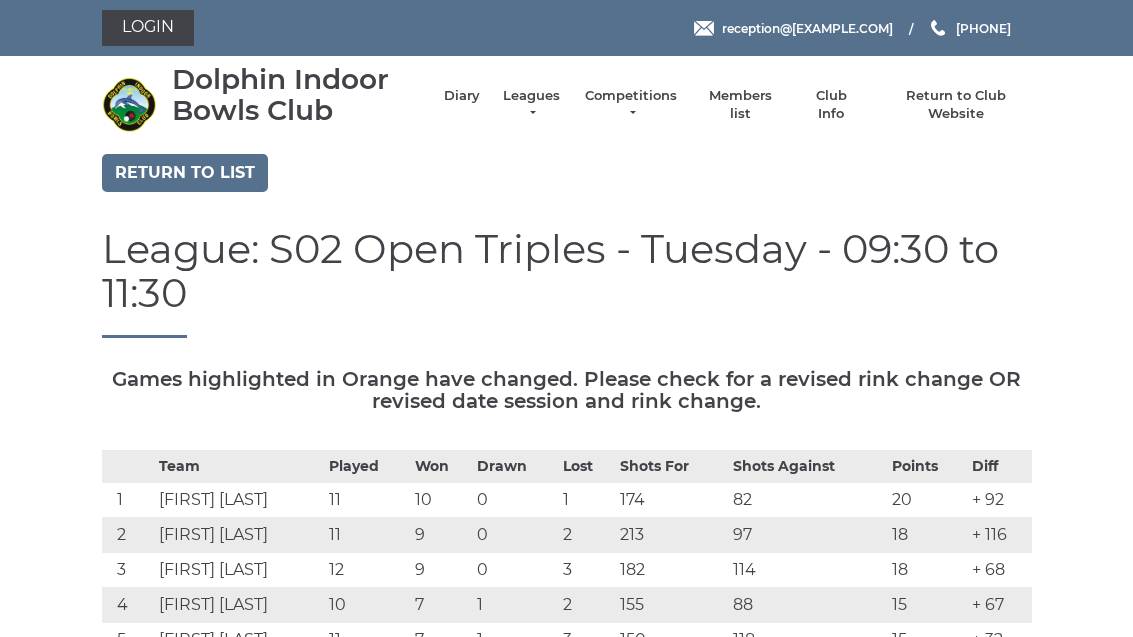 click on "Leagues" at bounding box center [531, 105] 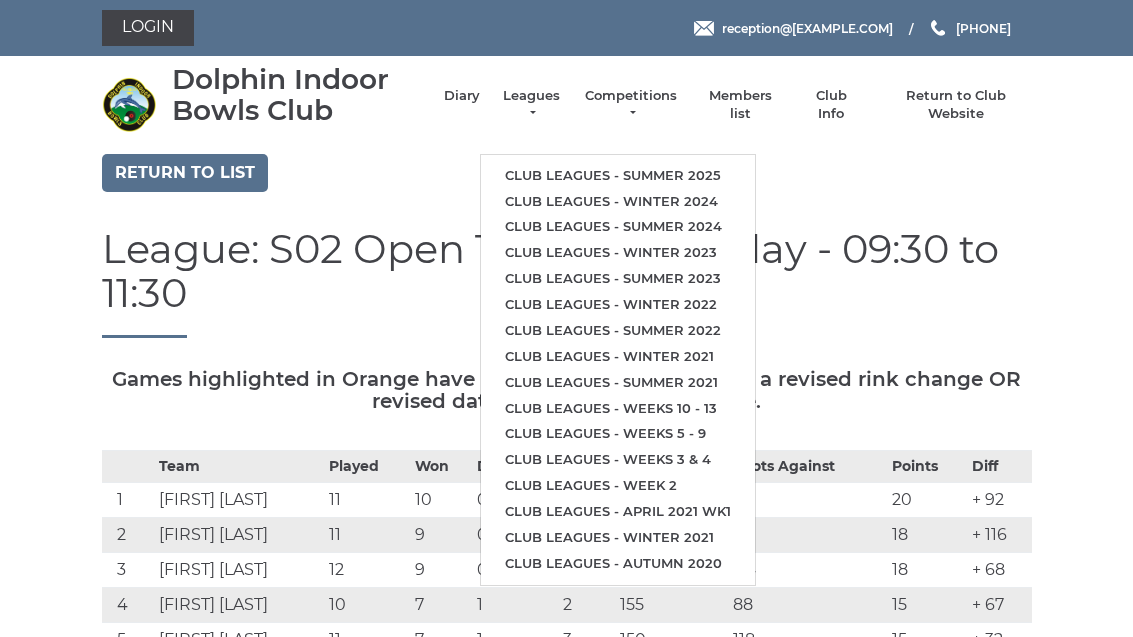 click on "Club leagues - Winter 2024" at bounding box center (618, 202) 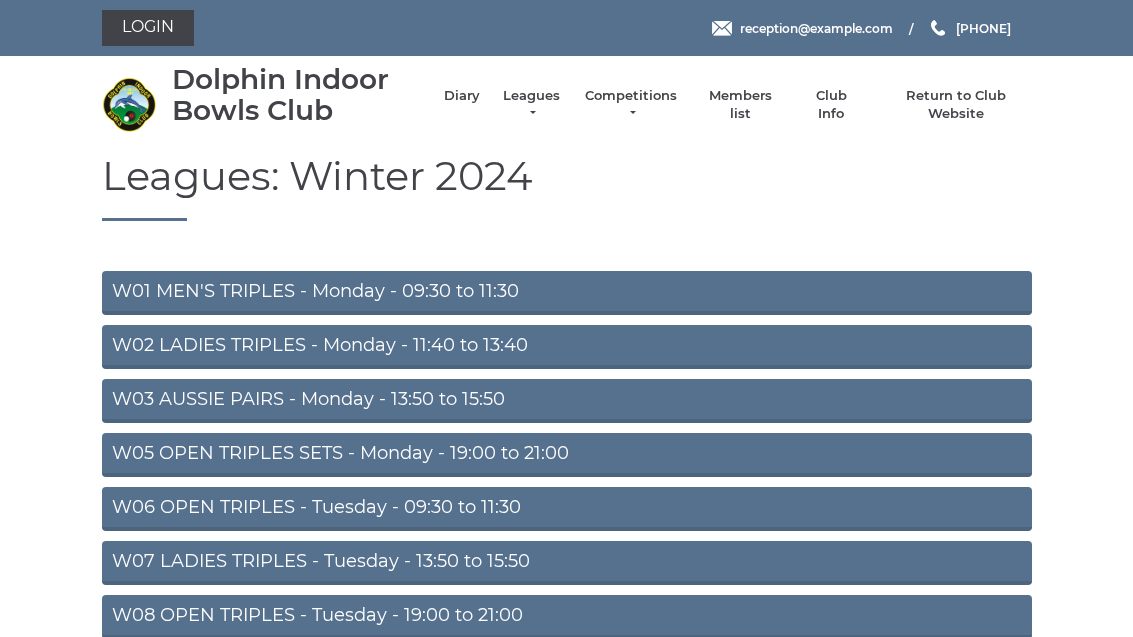 scroll, scrollTop: 0, scrollLeft: 0, axis: both 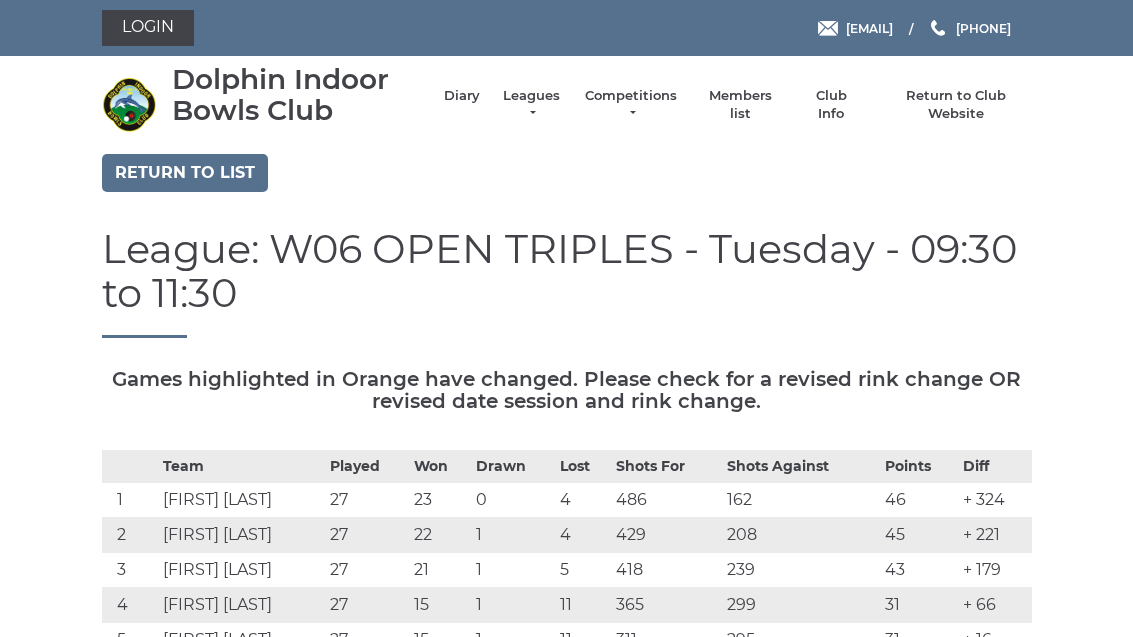 click on "Return to list" at bounding box center [185, 173] 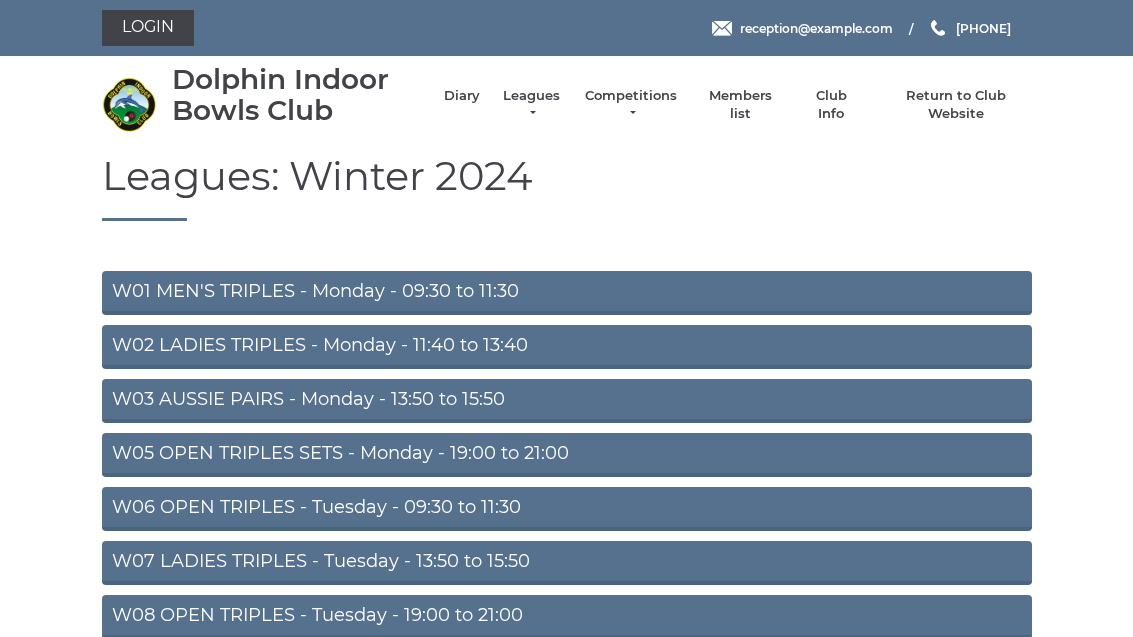 scroll, scrollTop: 0, scrollLeft: 0, axis: both 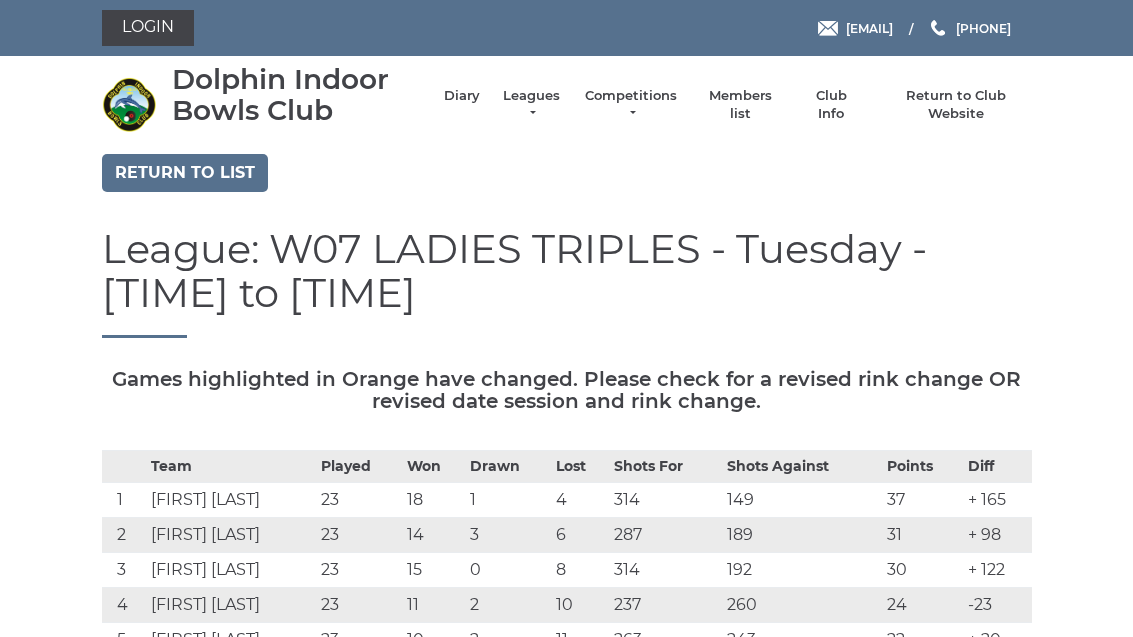 click on "Return to list" at bounding box center (185, 173) 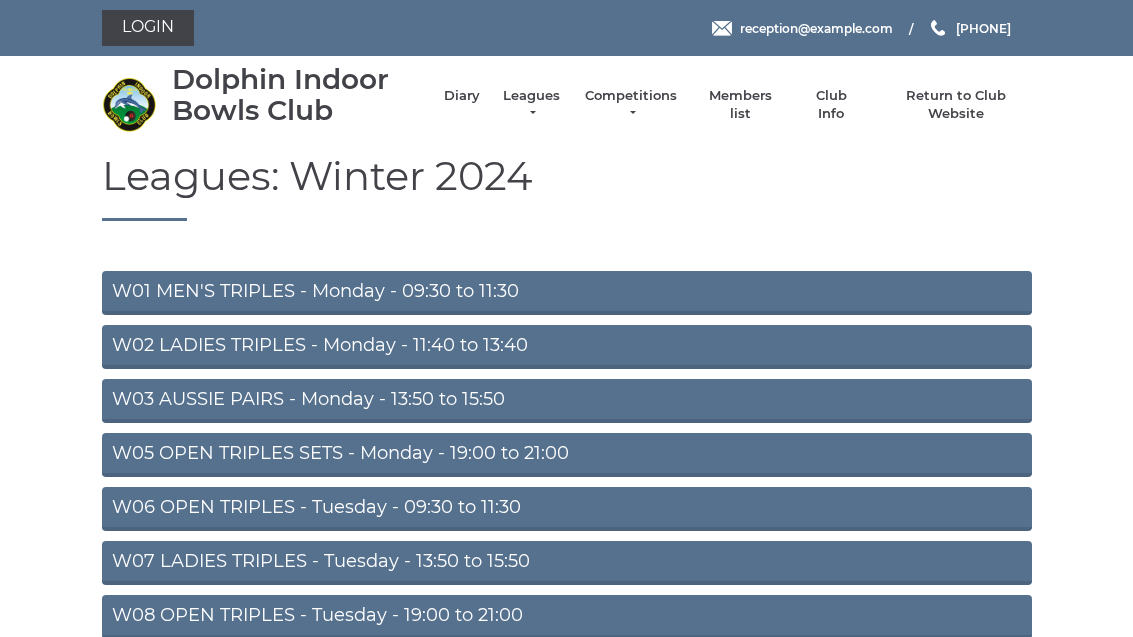 scroll, scrollTop: 0, scrollLeft: 0, axis: both 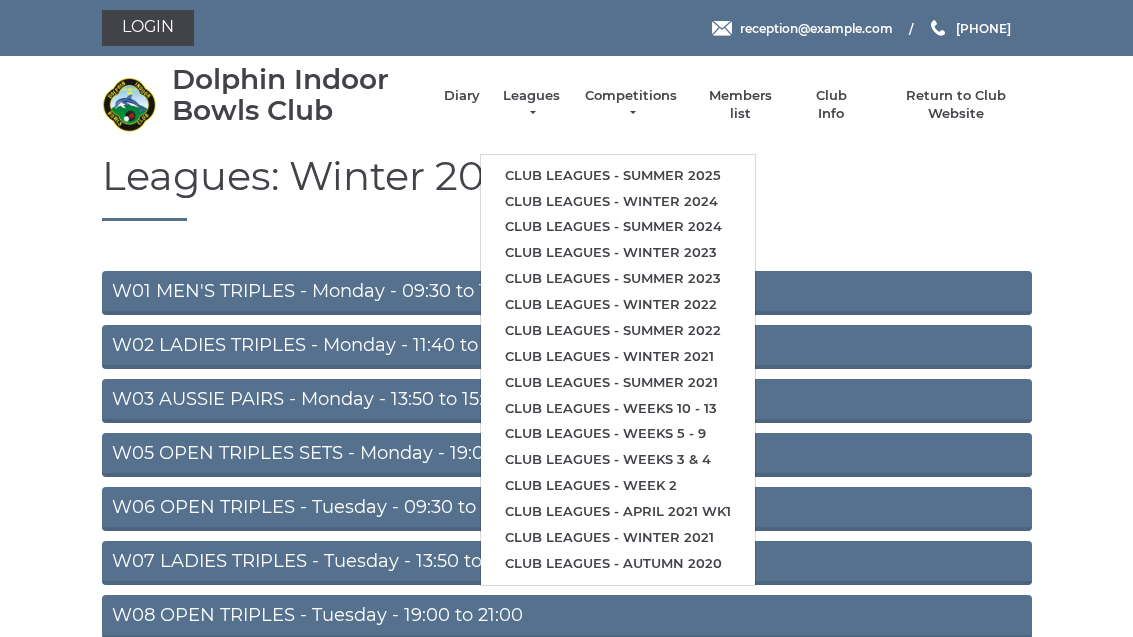 click on "Club leagues - Summer 2025" at bounding box center (618, 176) 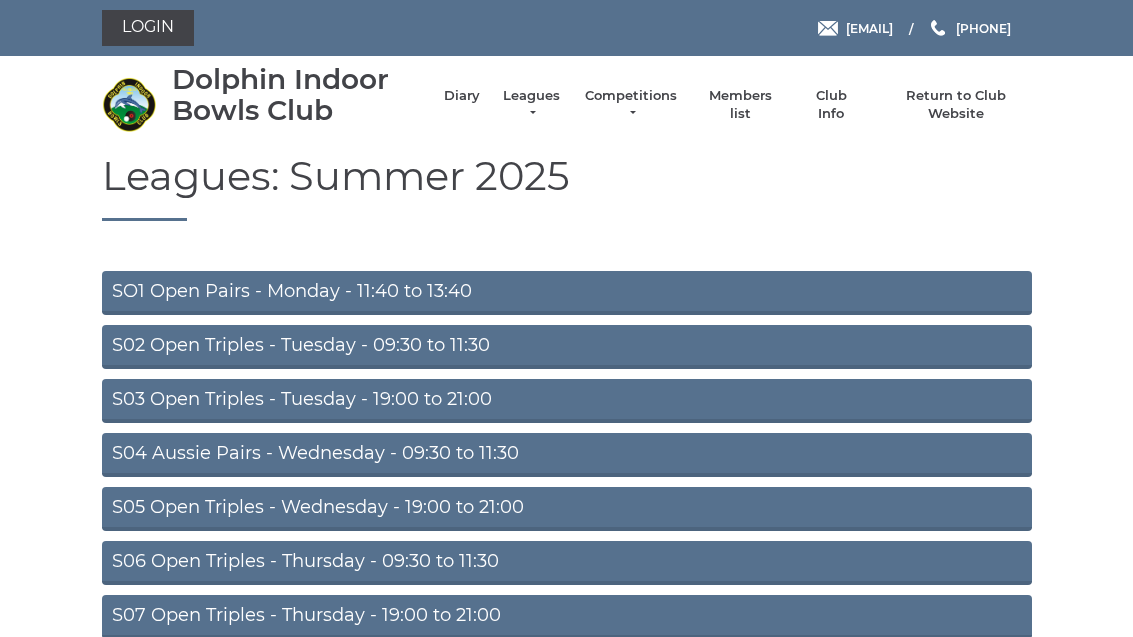 scroll, scrollTop: 0, scrollLeft: 0, axis: both 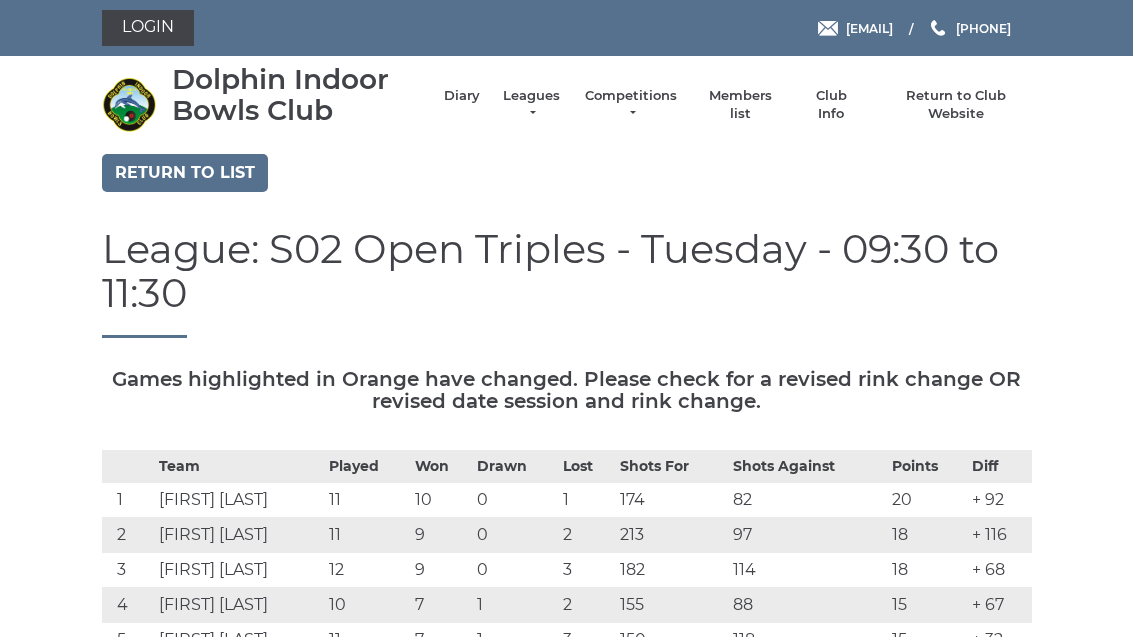 click on "Login
[EMAIL]
[PHONE]" at bounding box center [567, 28] 